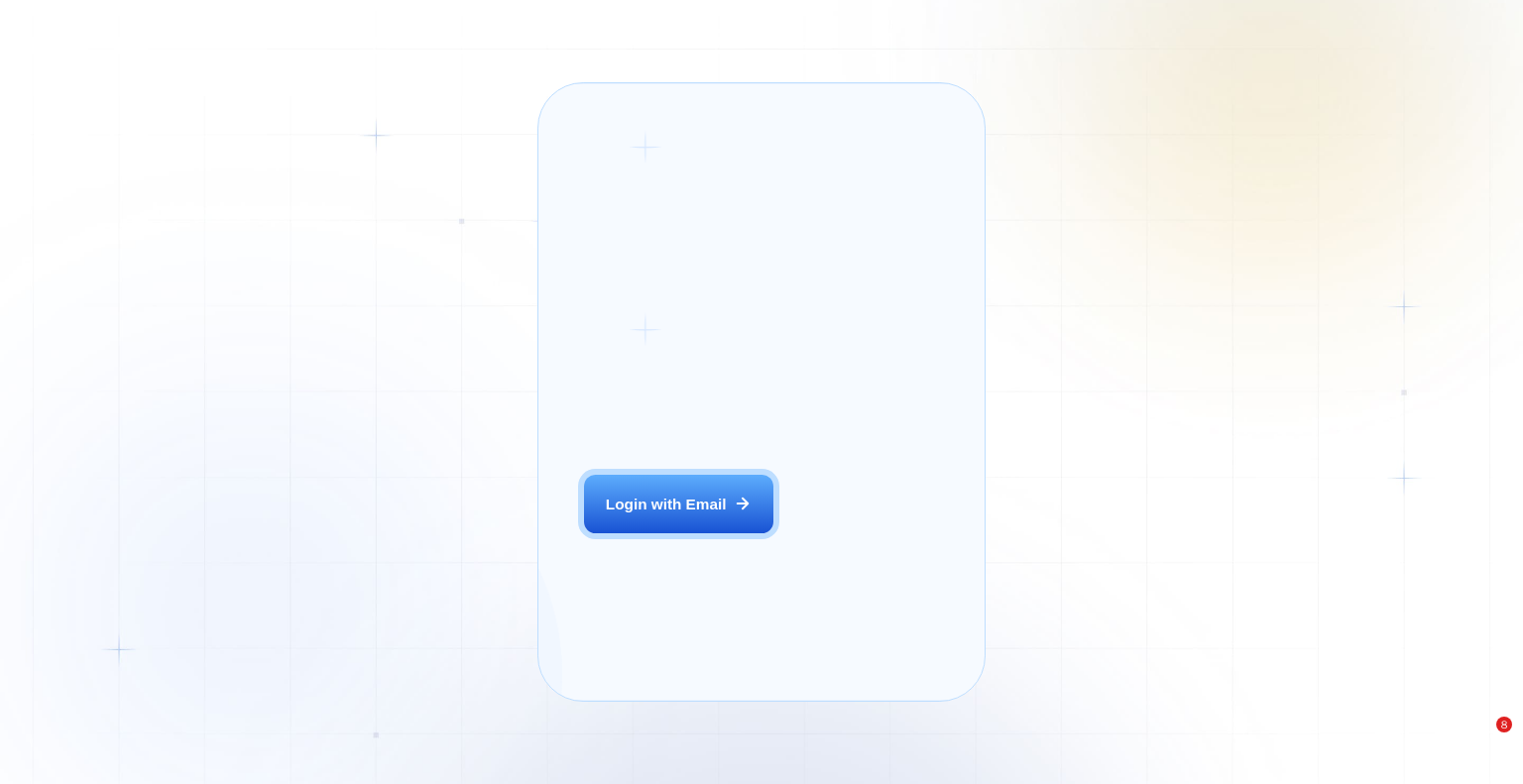 scroll, scrollTop: 0, scrollLeft: 0, axis: both 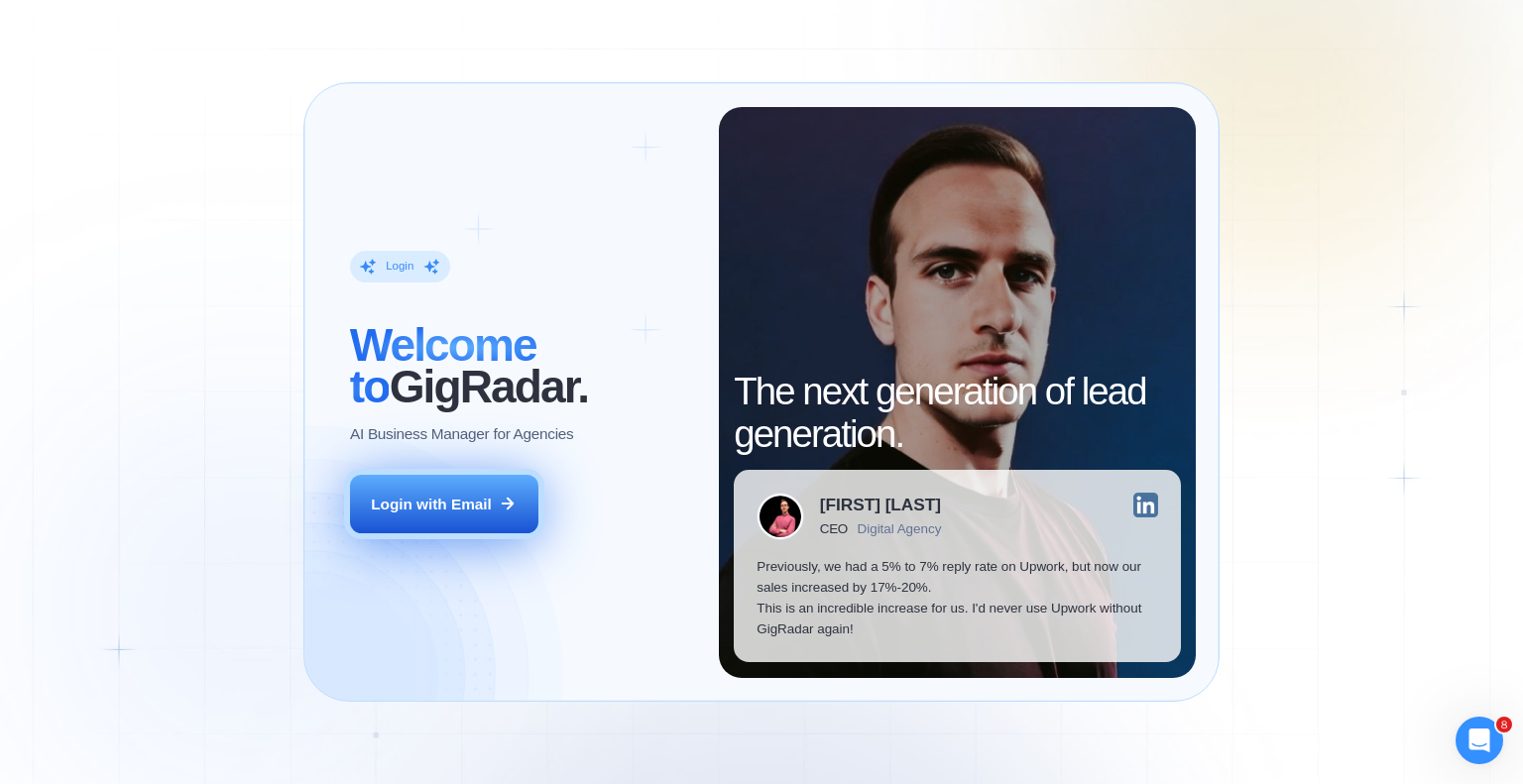 click on "Login with Email" at bounding box center [431, 504] 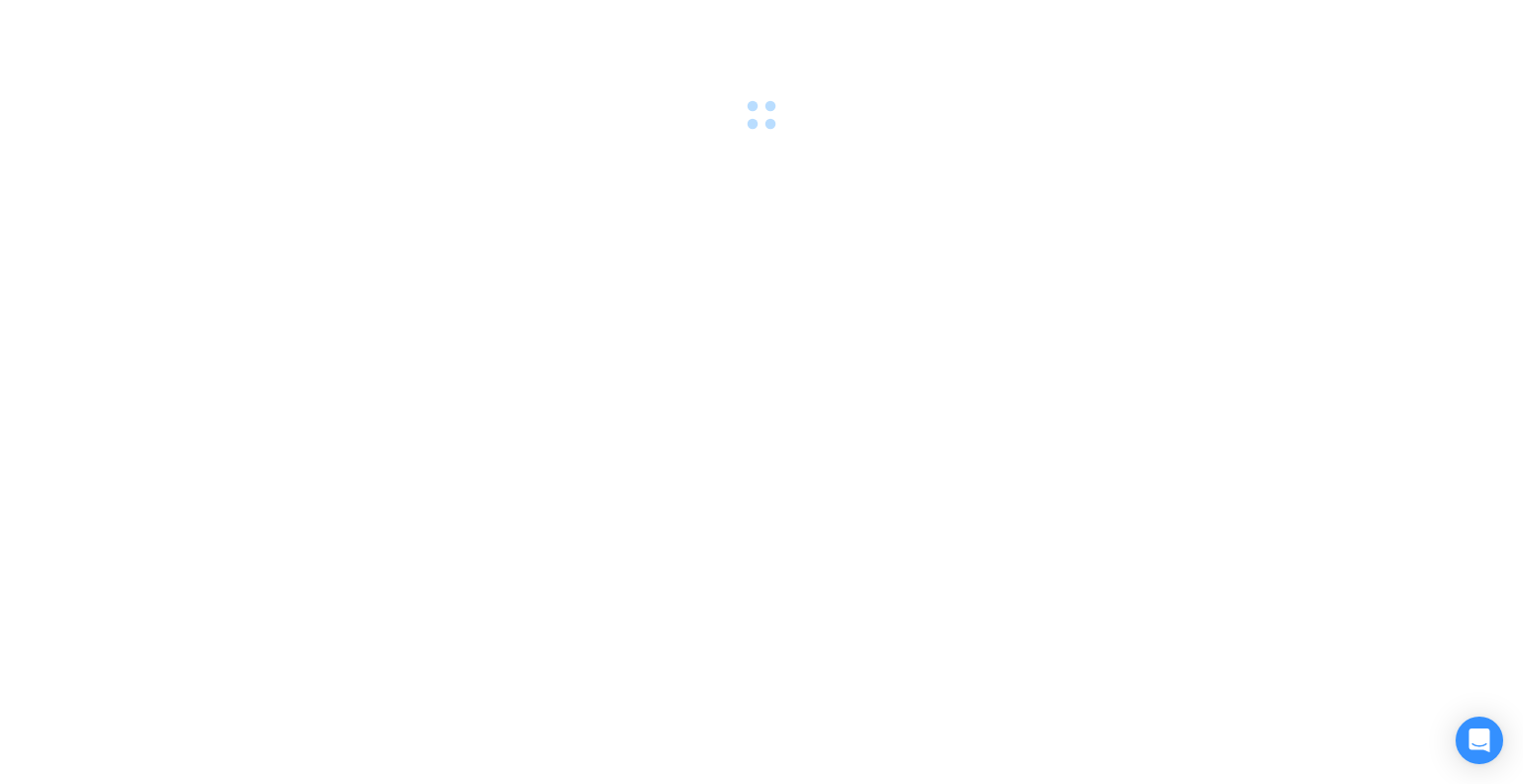 scroll, scrollTop: 0, scrollLeft: 0, axis: both 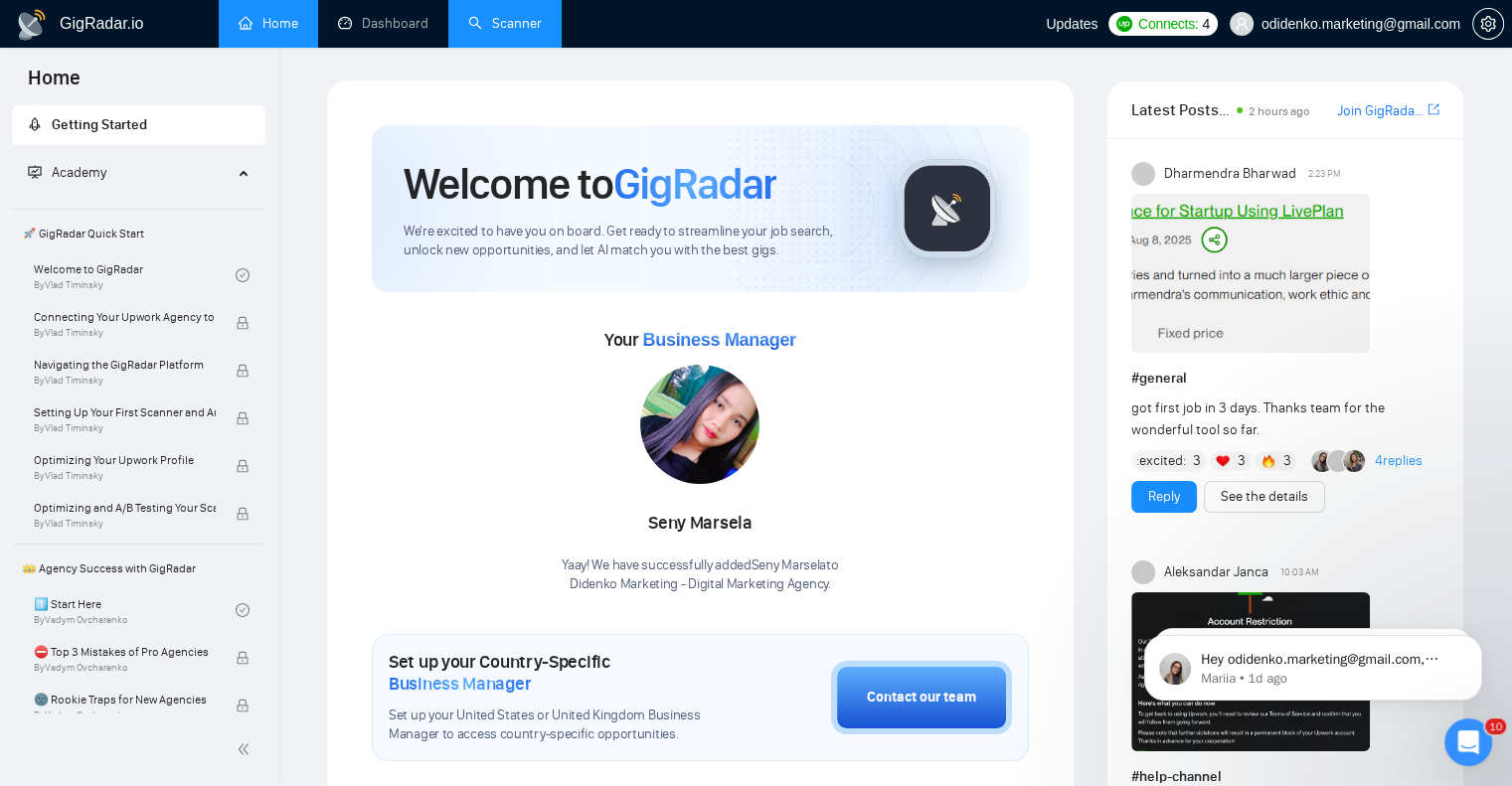 click on "Scanner" at bounding box center (505, 23) 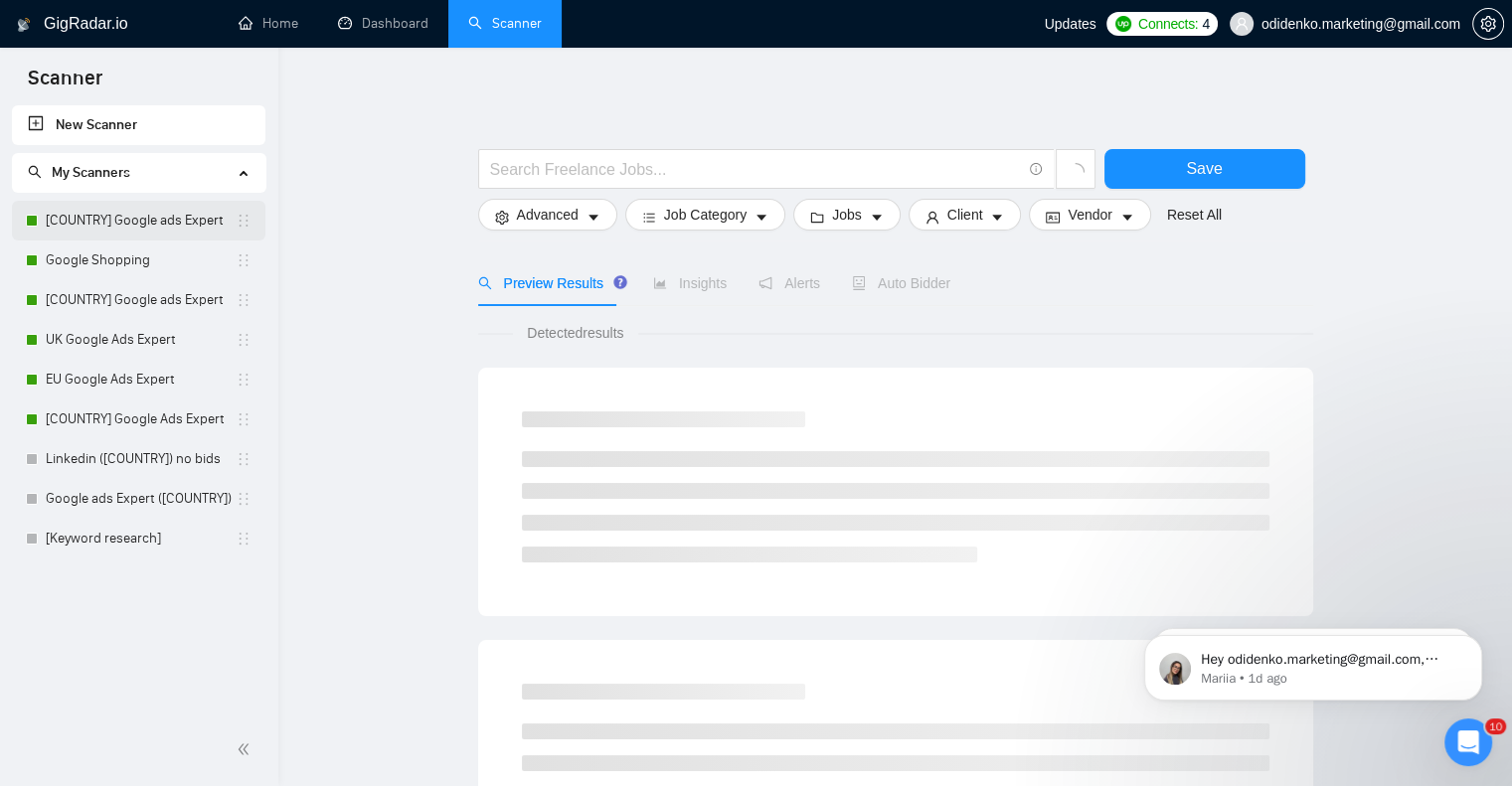 click on "Germany Google ads Expert" at bounding box center (140, 221) 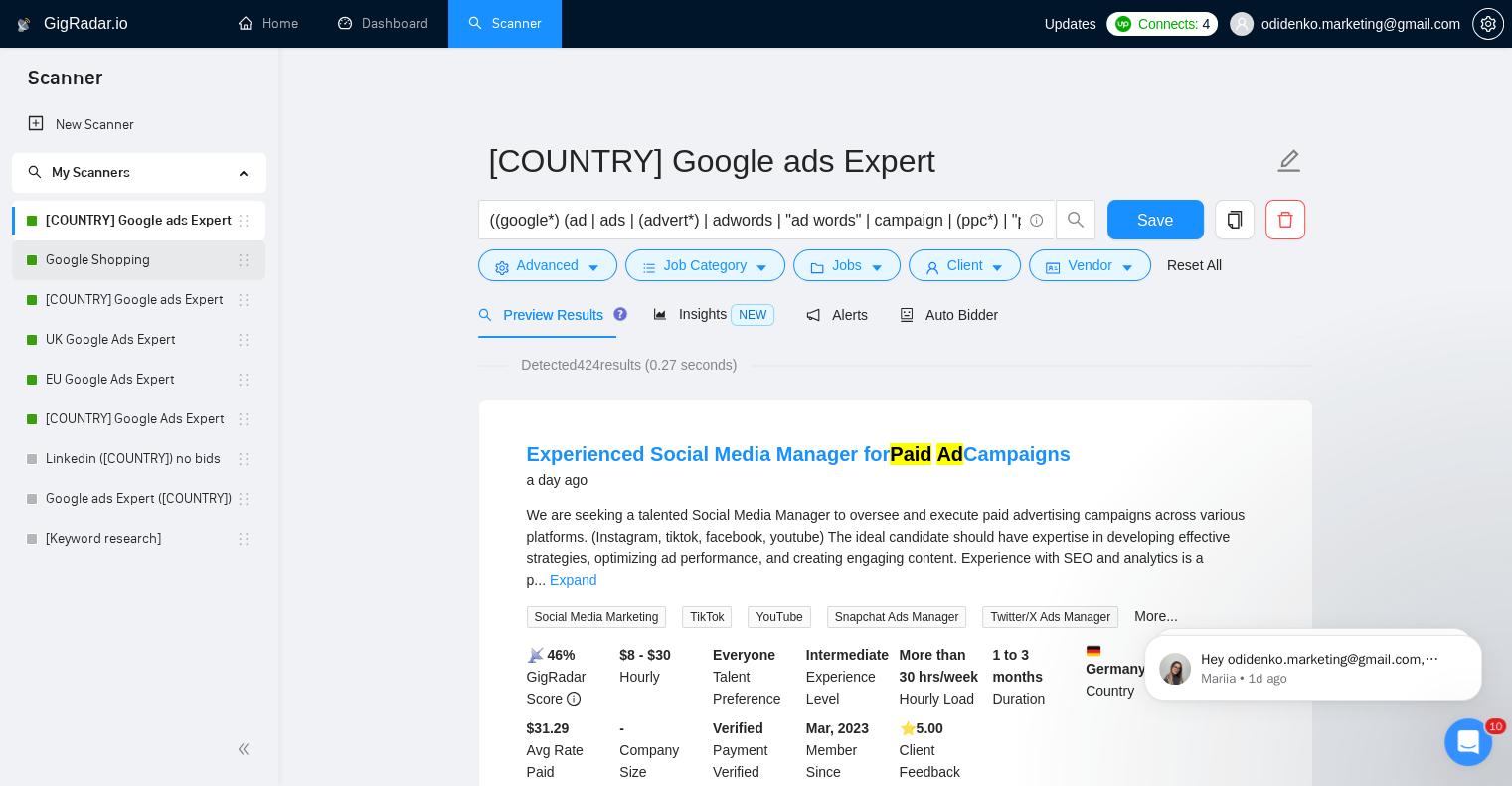 click on "Google Shopping" at bounding box center [140, 260] 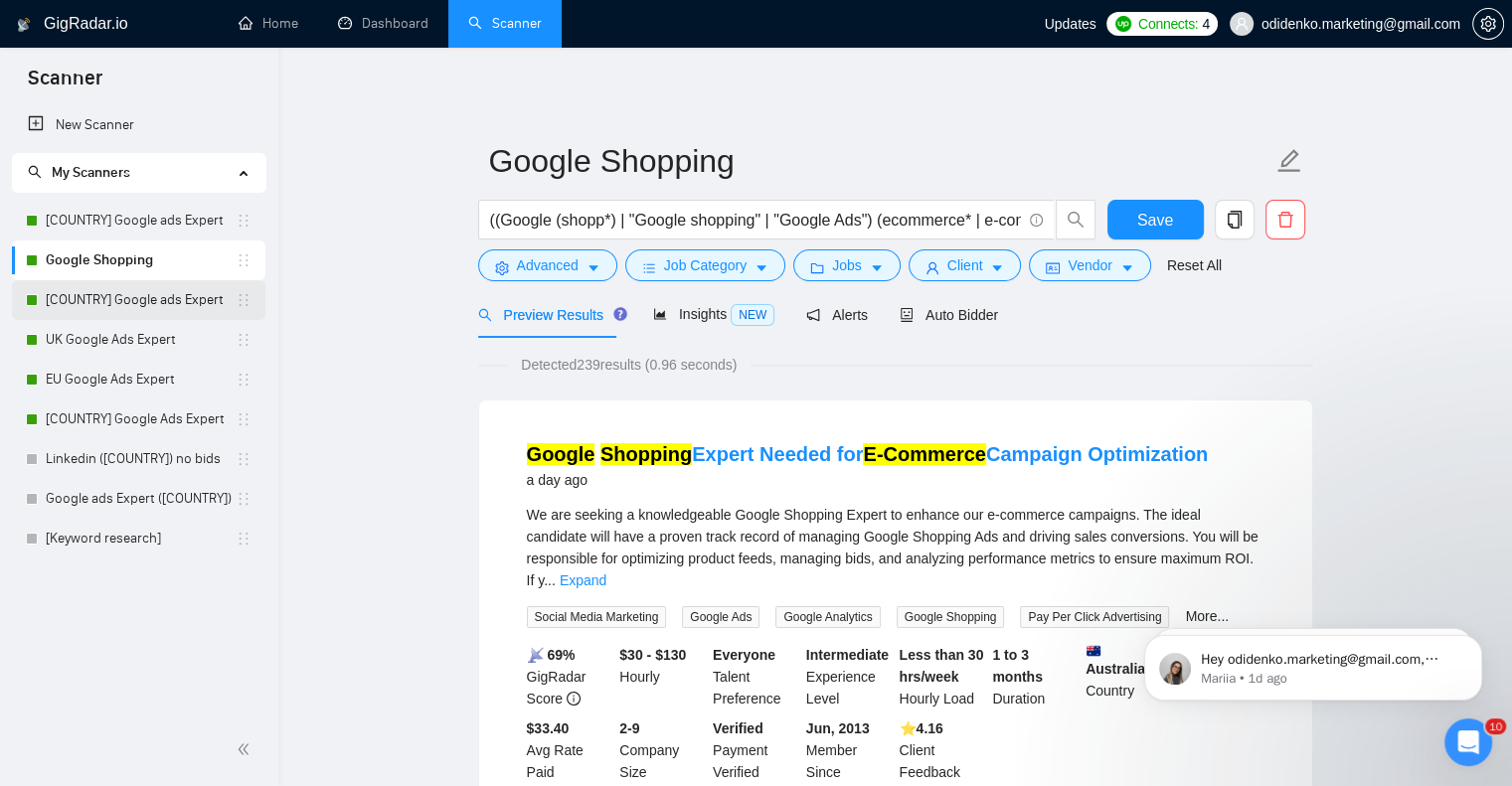 click on "Ukraine Google ads Expert" at bounding box center (140, 300) 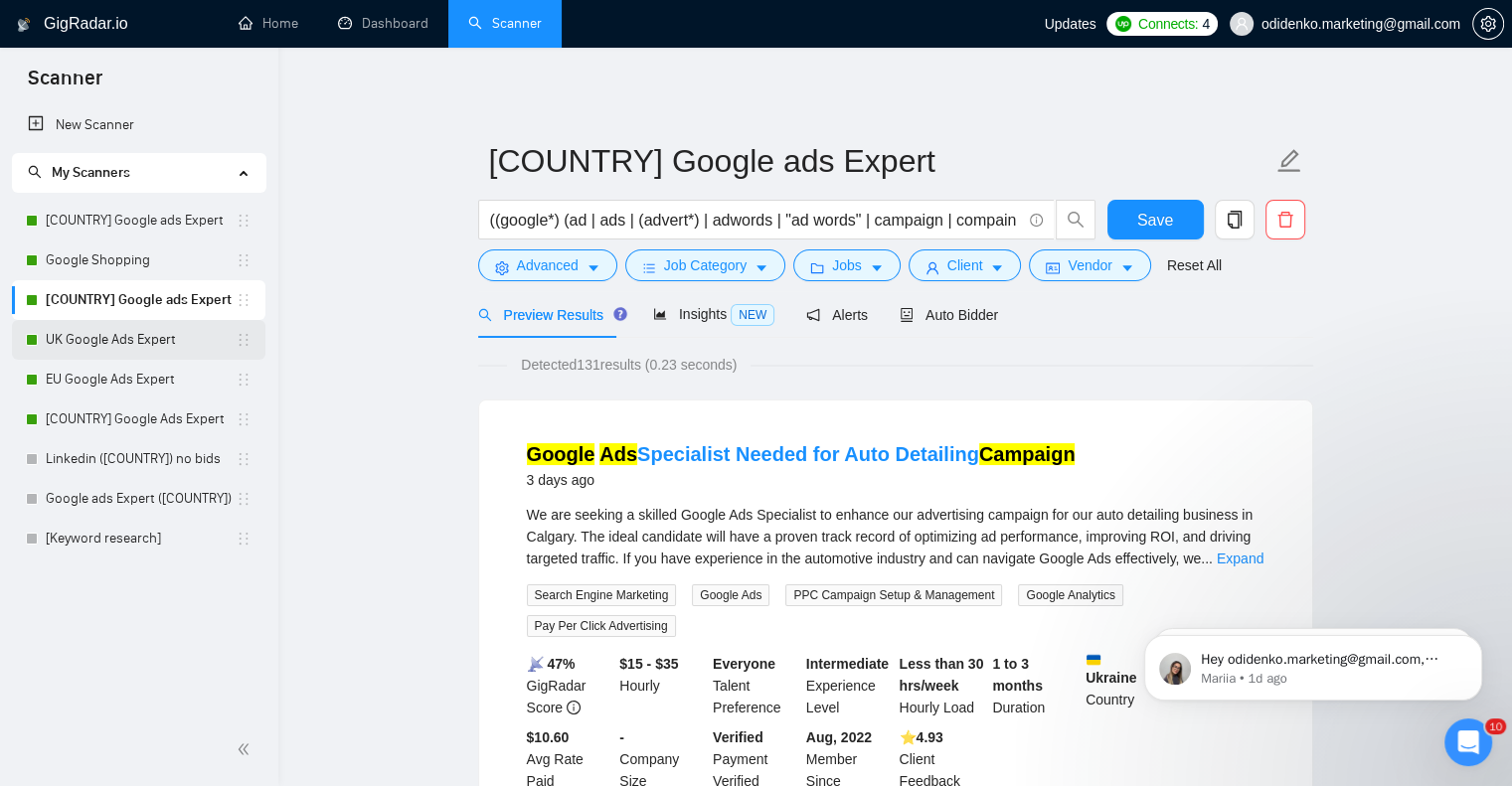 click on "UK Google Ads Expert" at bounding box center [140, 340] 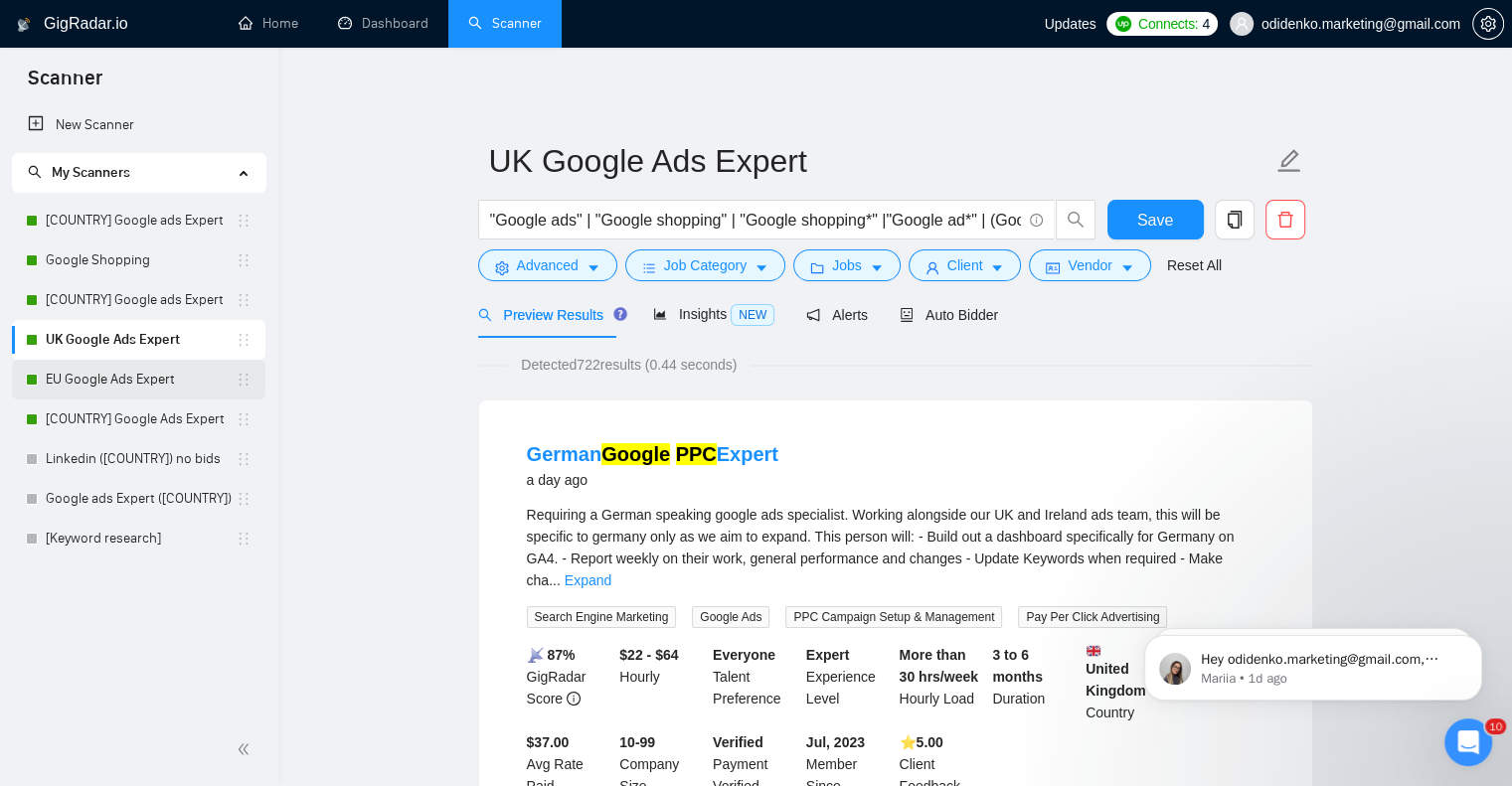 click on "EU Google Ads Expert" at bounding box center (140, 380) 